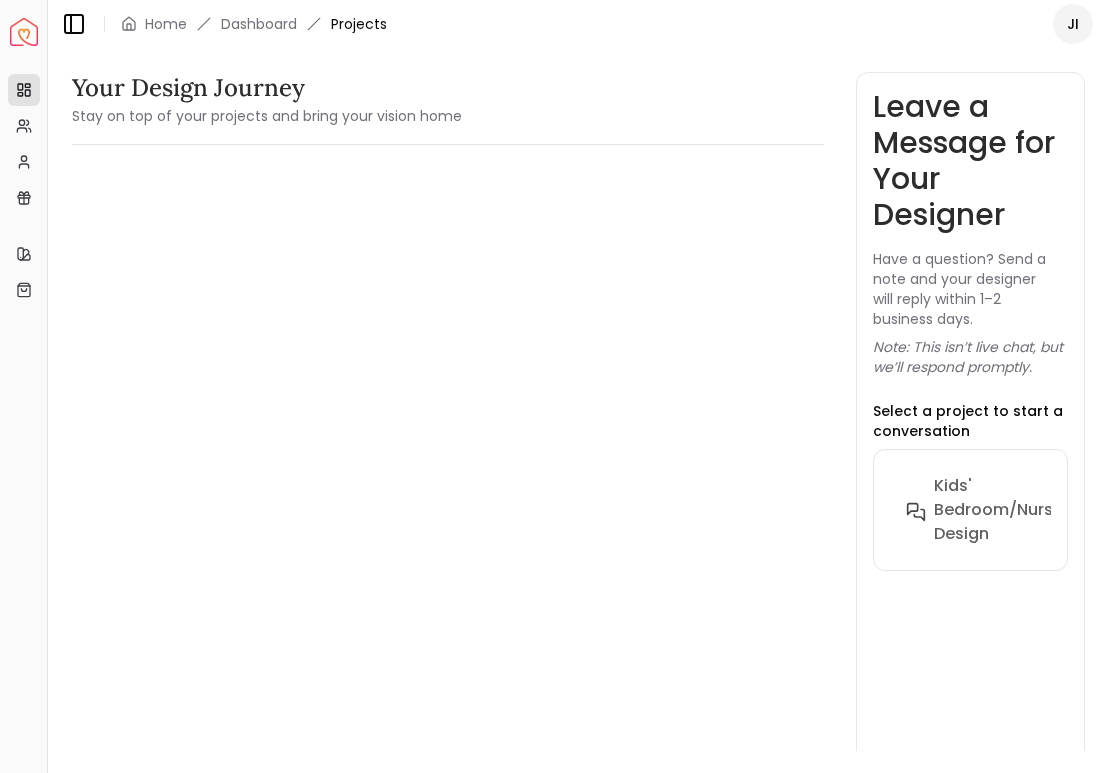 scroll, scrollTop: 0, scrollLeft: 0, axis: both 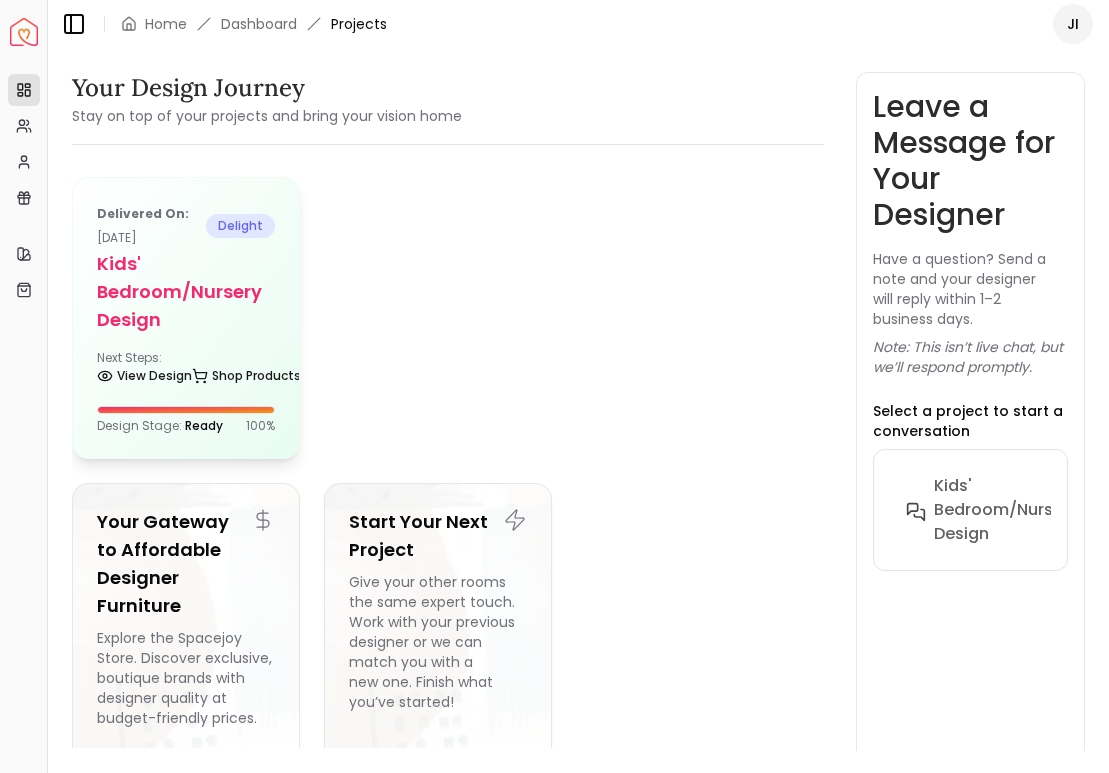 click on "Kids' Bedroom/Nursery design" at bounding box center (186, 292) 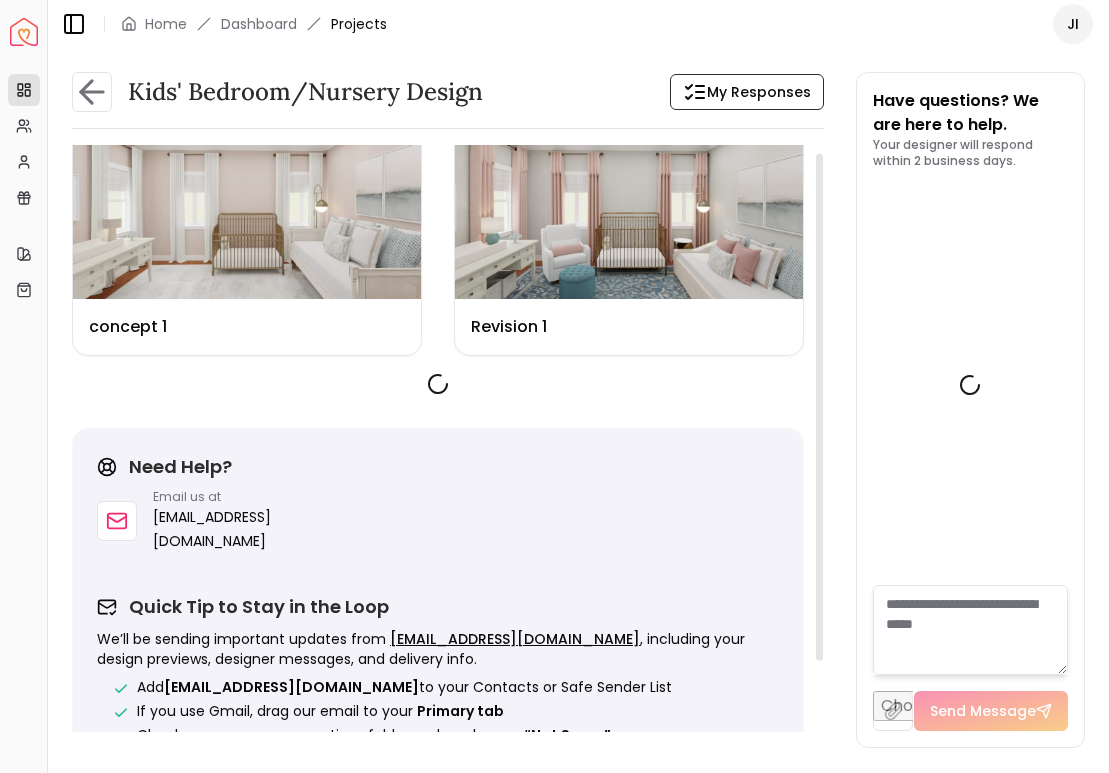 scroll, scrollTop: 67, scrollLeft: 0, axis: vertical 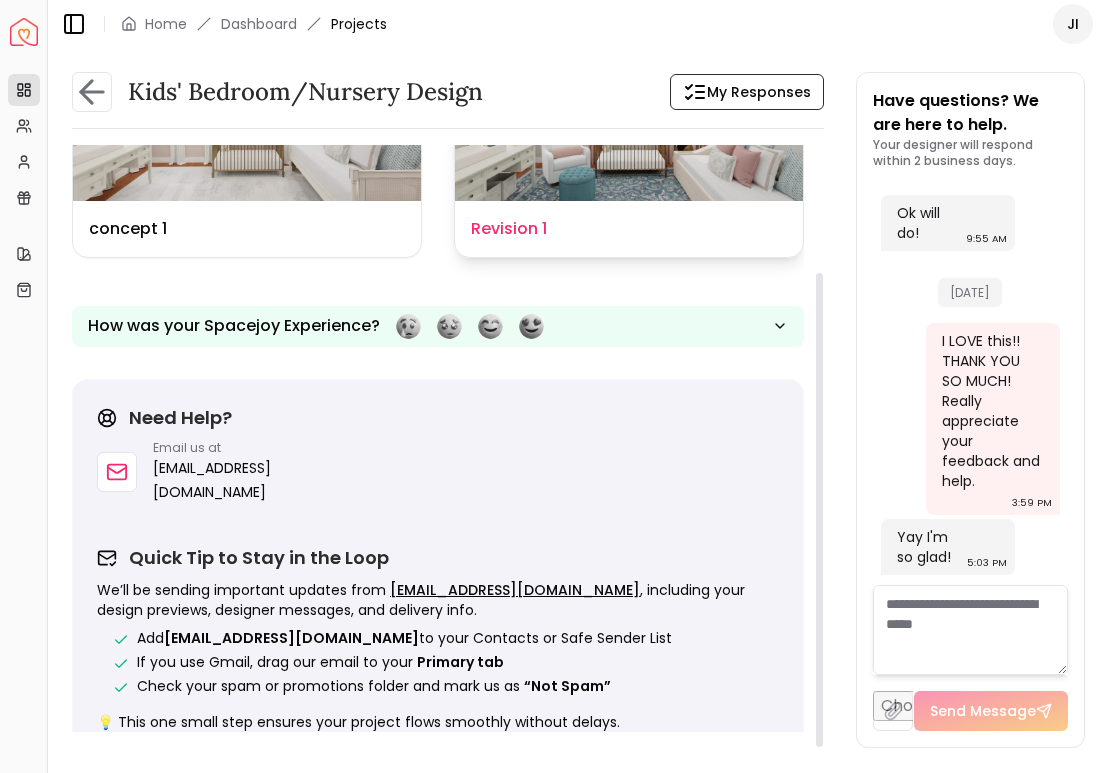 click on "Design Name Revision 1" at bounding box center (629, 229) 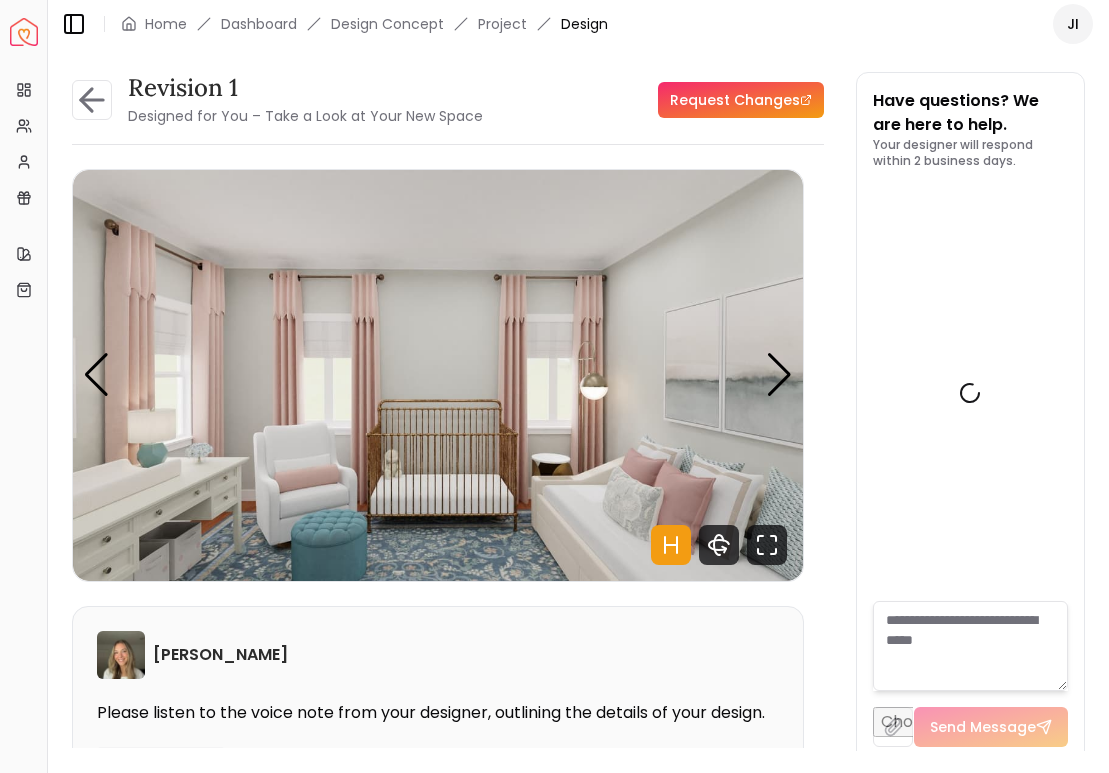 scroll, scrollTop: 34, scrollLeft: 0, axis: vertical 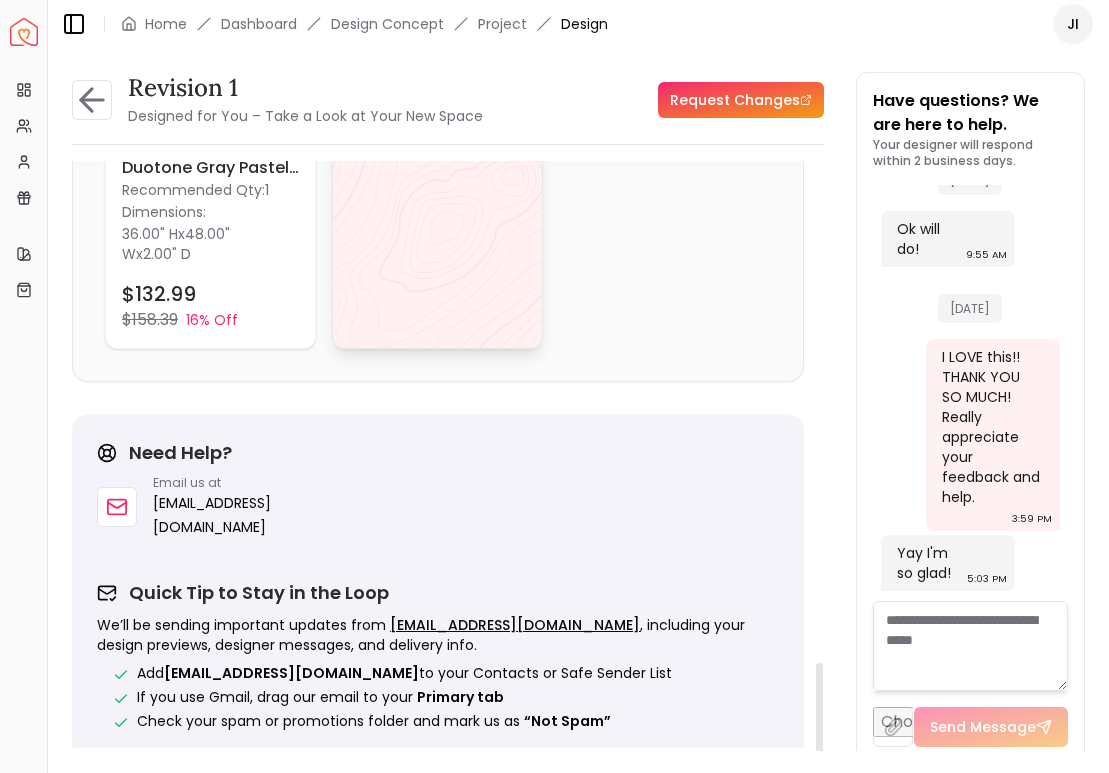 click on "View All" at bounding box center [437, 137] 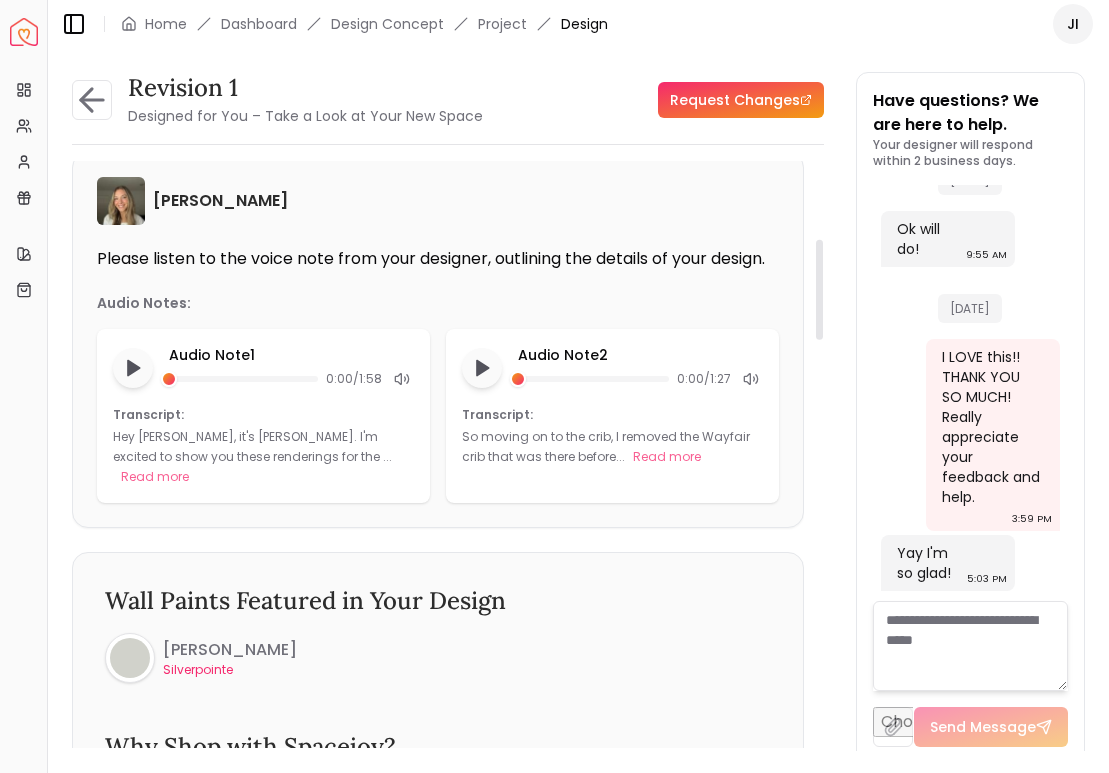 scroll, scrollTop: 0, scrollLeft: 0, axis: both 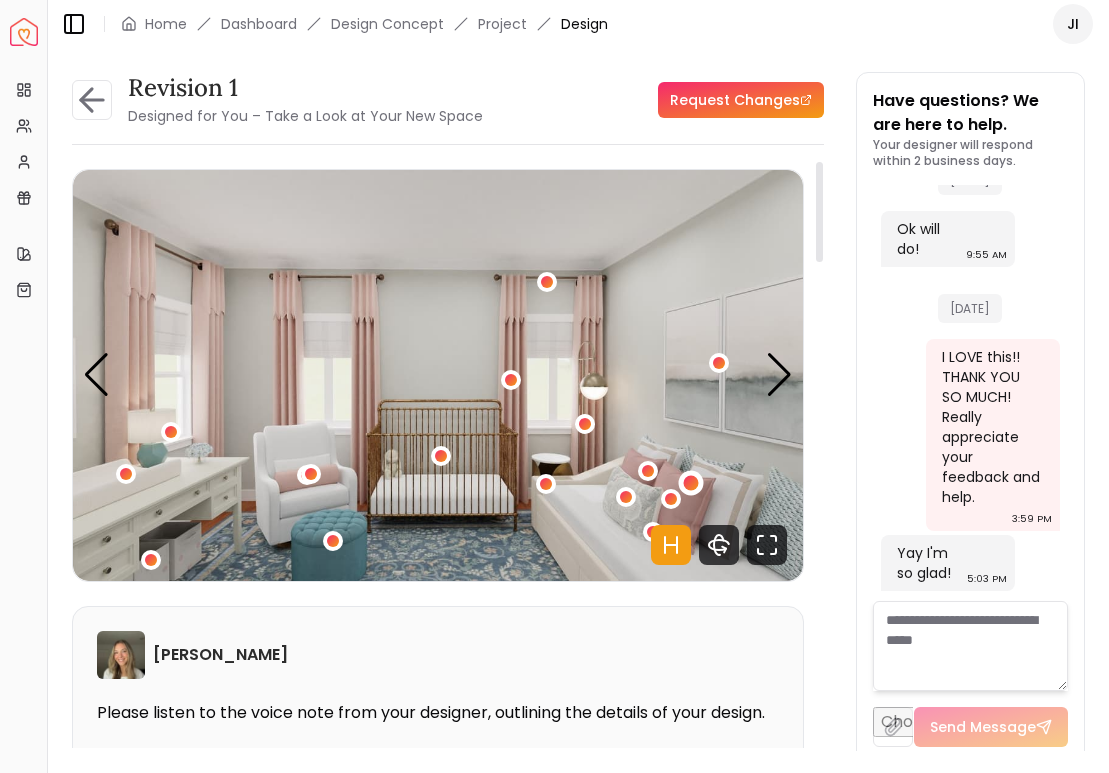 click at bounding box center [691, 483] 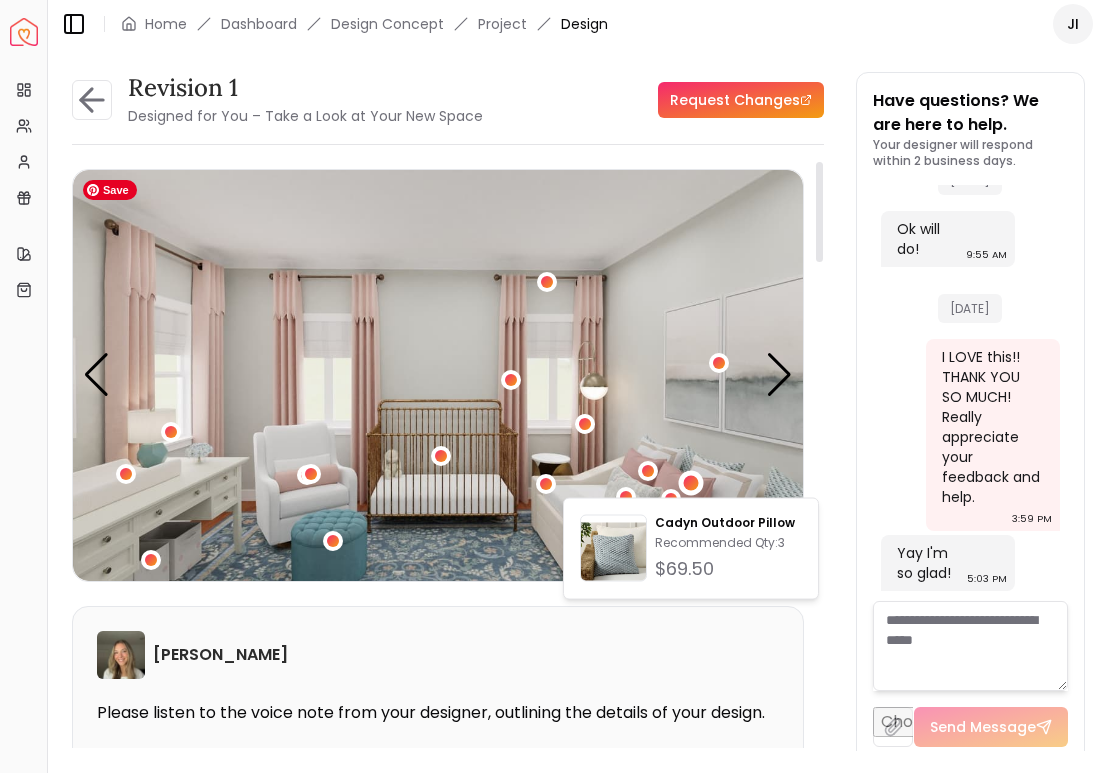 click at bounding box center [438, 375] 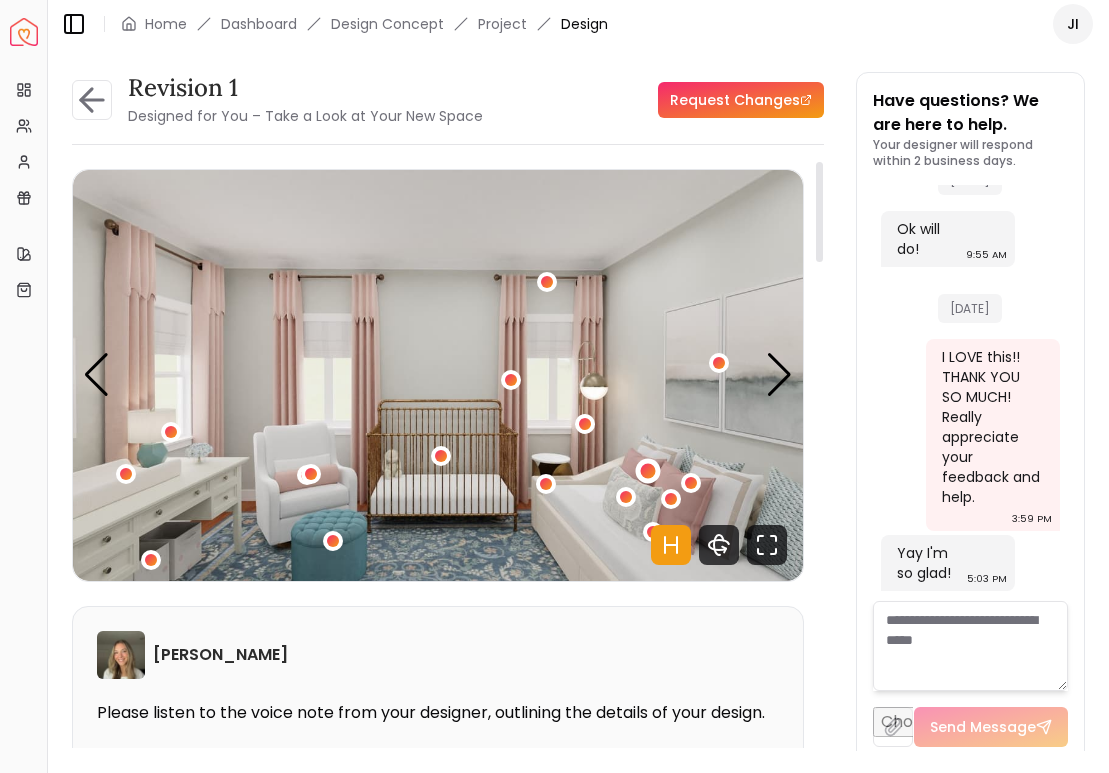 click at bounding box center [647, 471] 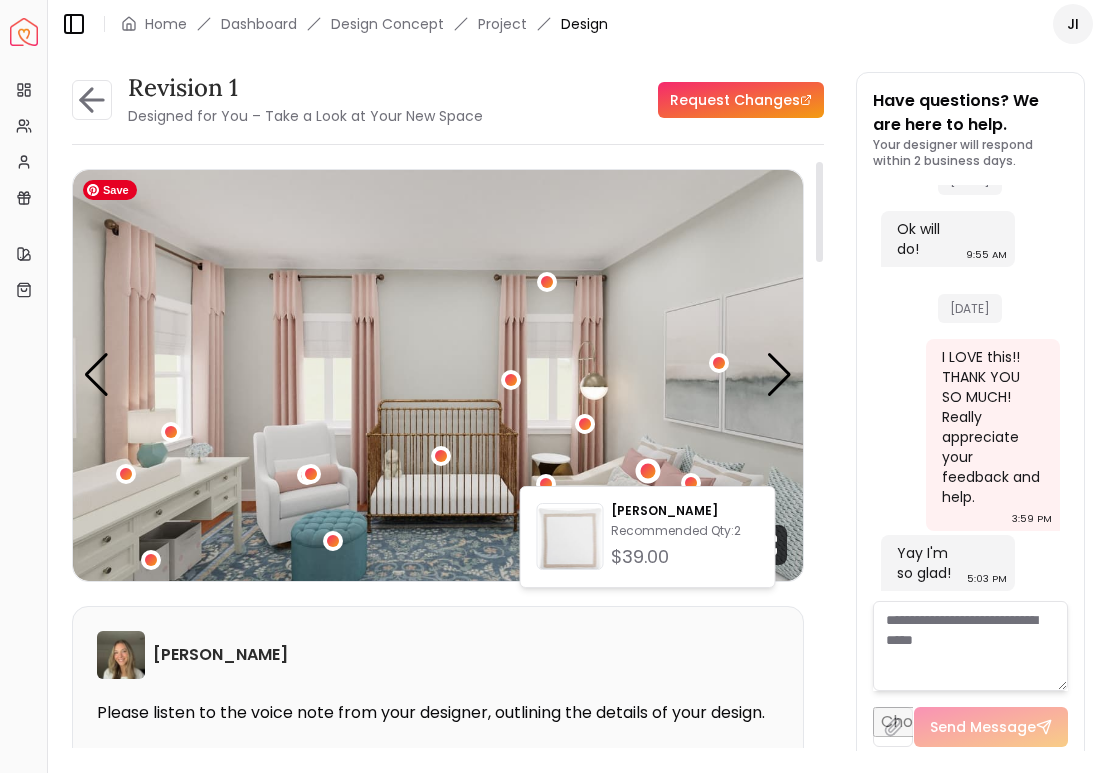 click at bounding box center (438, 375) 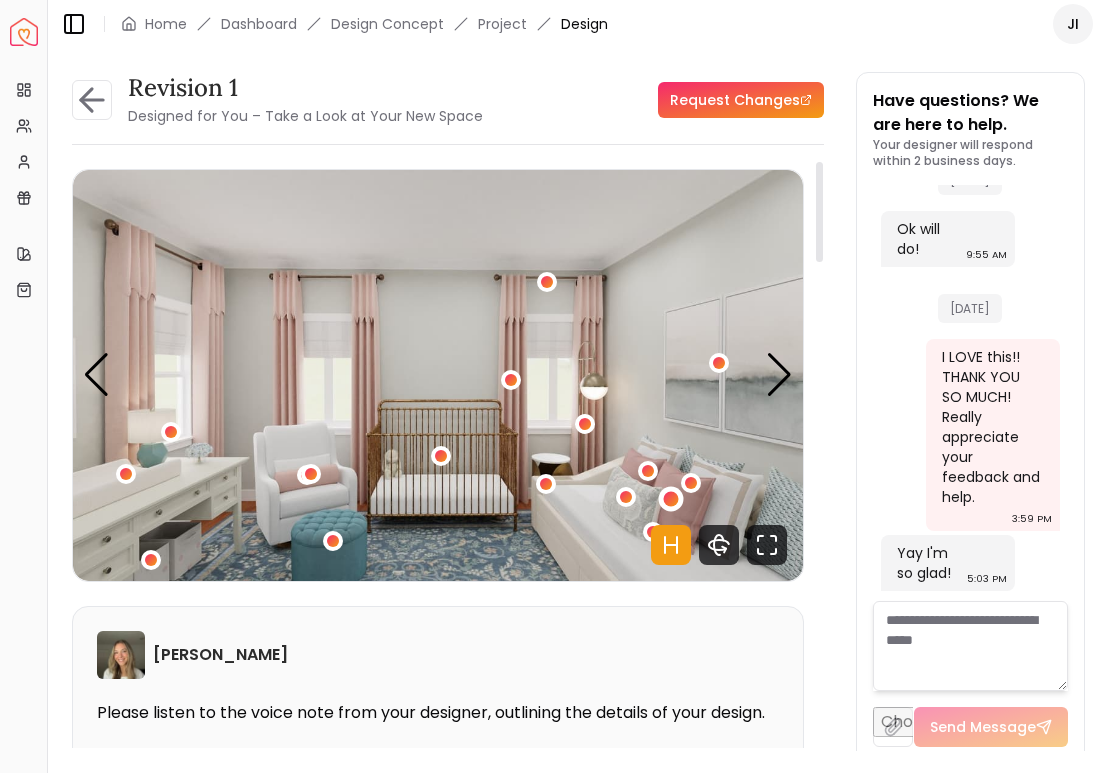 click at bounding box center [670, 498] 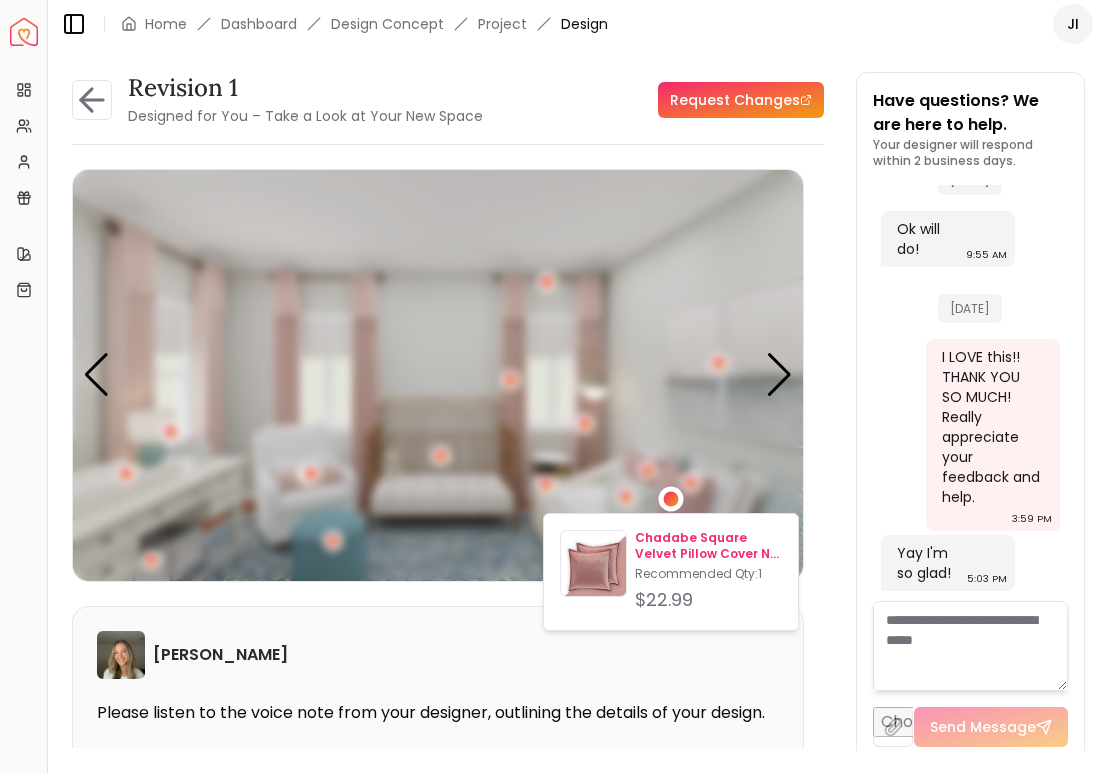 click on "Chadabe Square Velvet Pillow Cover No Insert Set of 2-18"x18"" at bounding box center (708, 546) 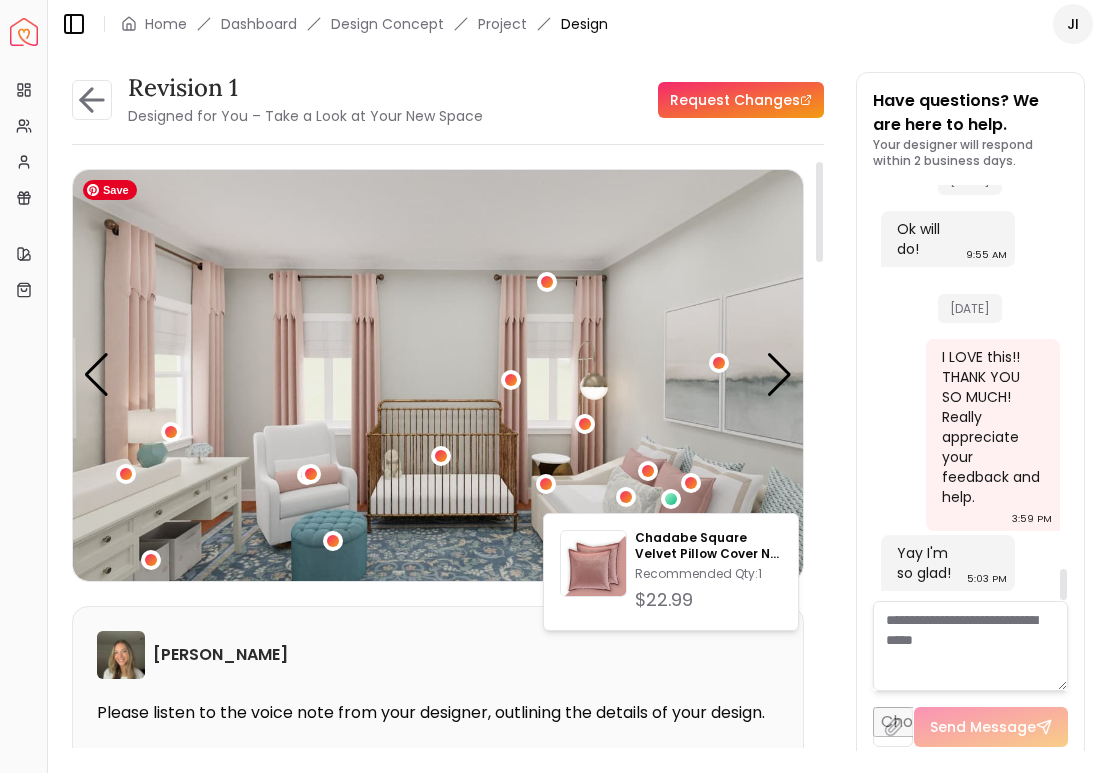 click at bounding box center (438, 375) 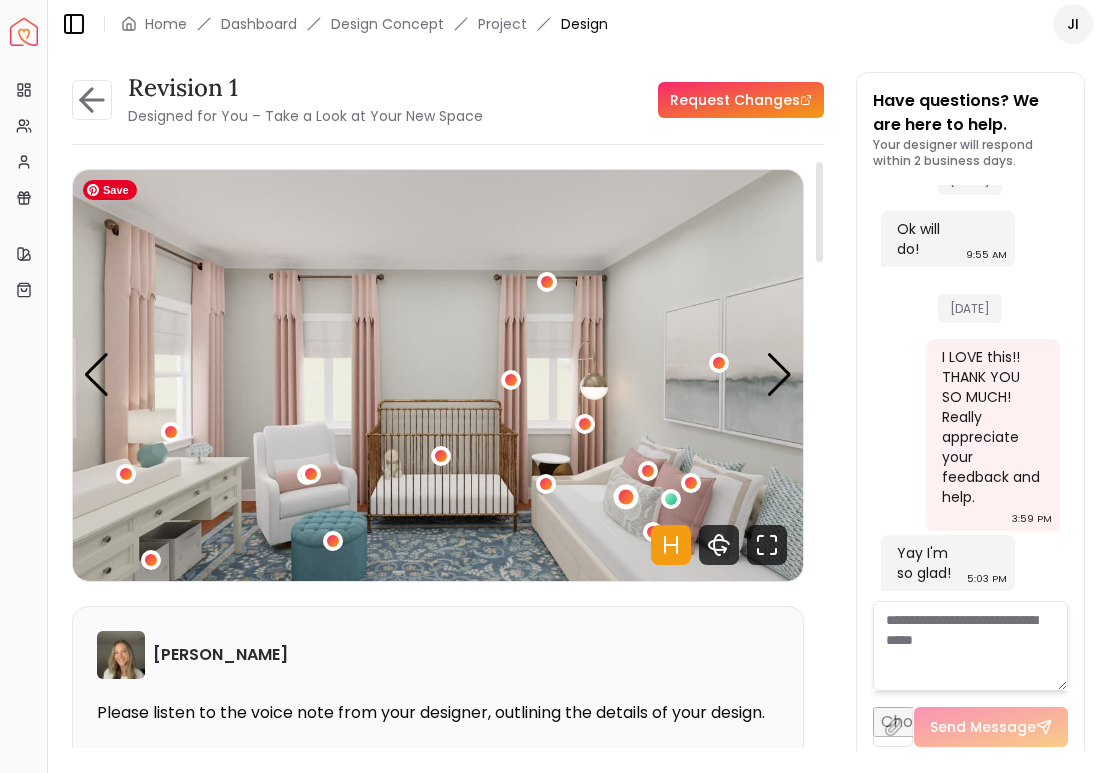 click at bounding box center [625, 496] 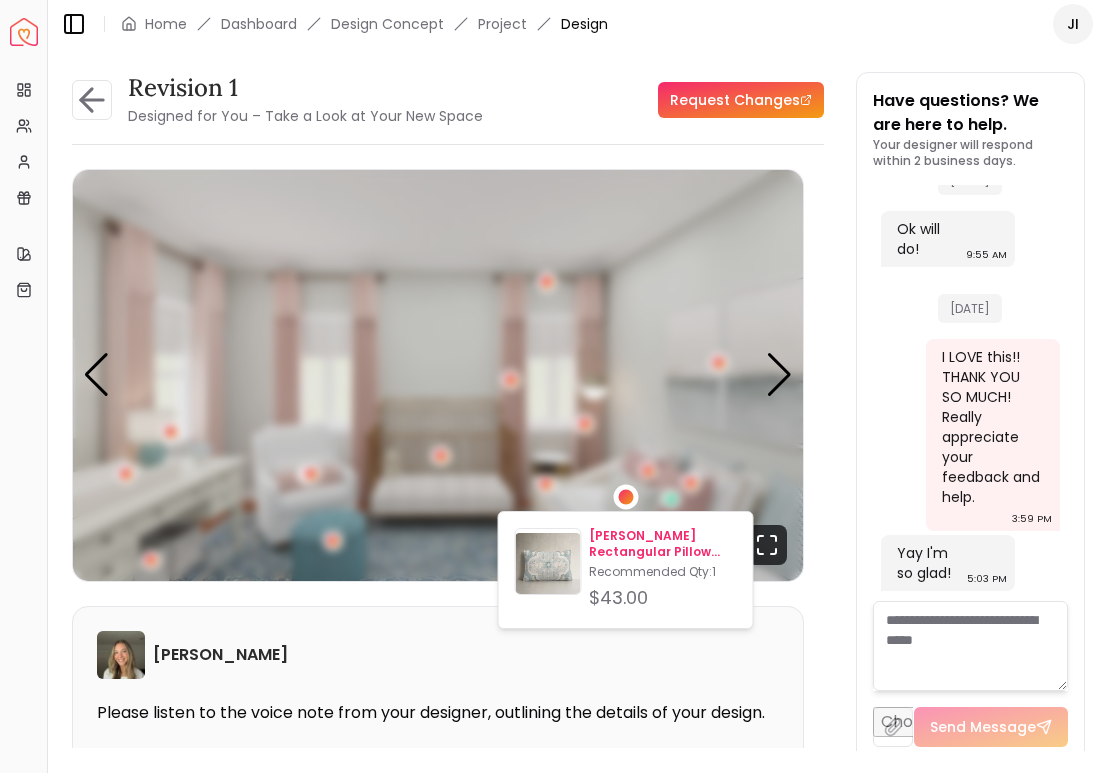 click on "Alain Rectangular Pillow Cover No Inserts-22"x14"" at bounding box center [662, 544] 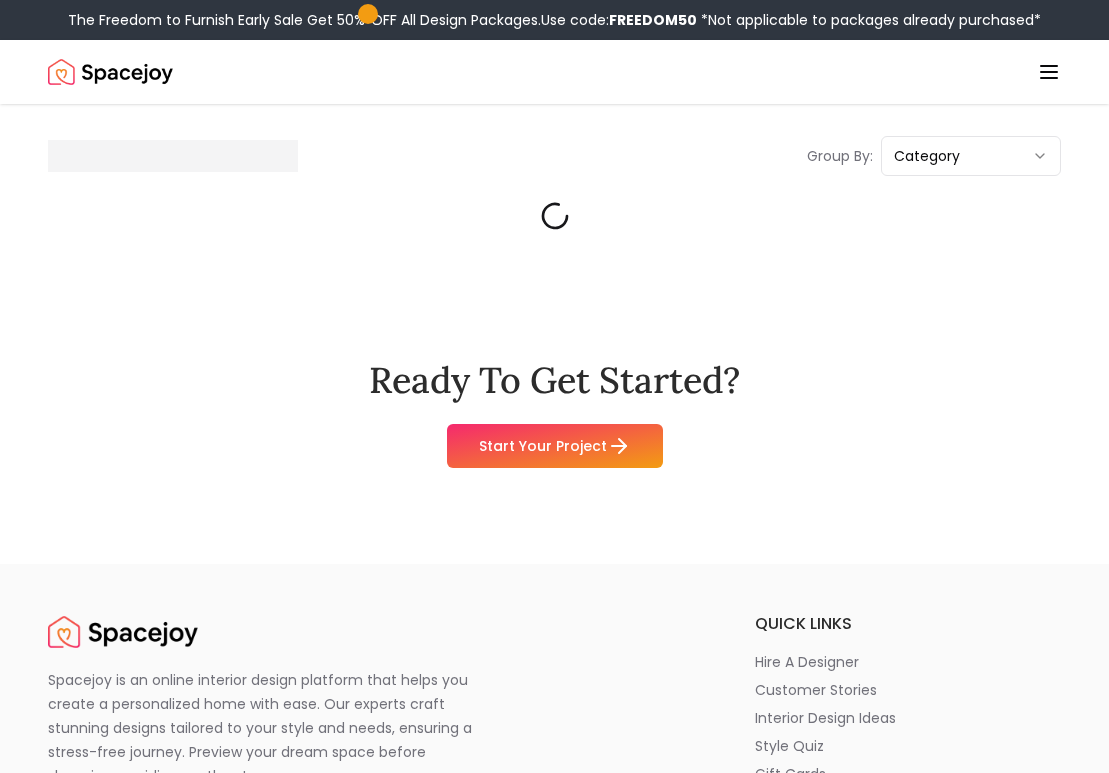 scroll, scrollTop: 0, scrollLeft: 0, axis: both 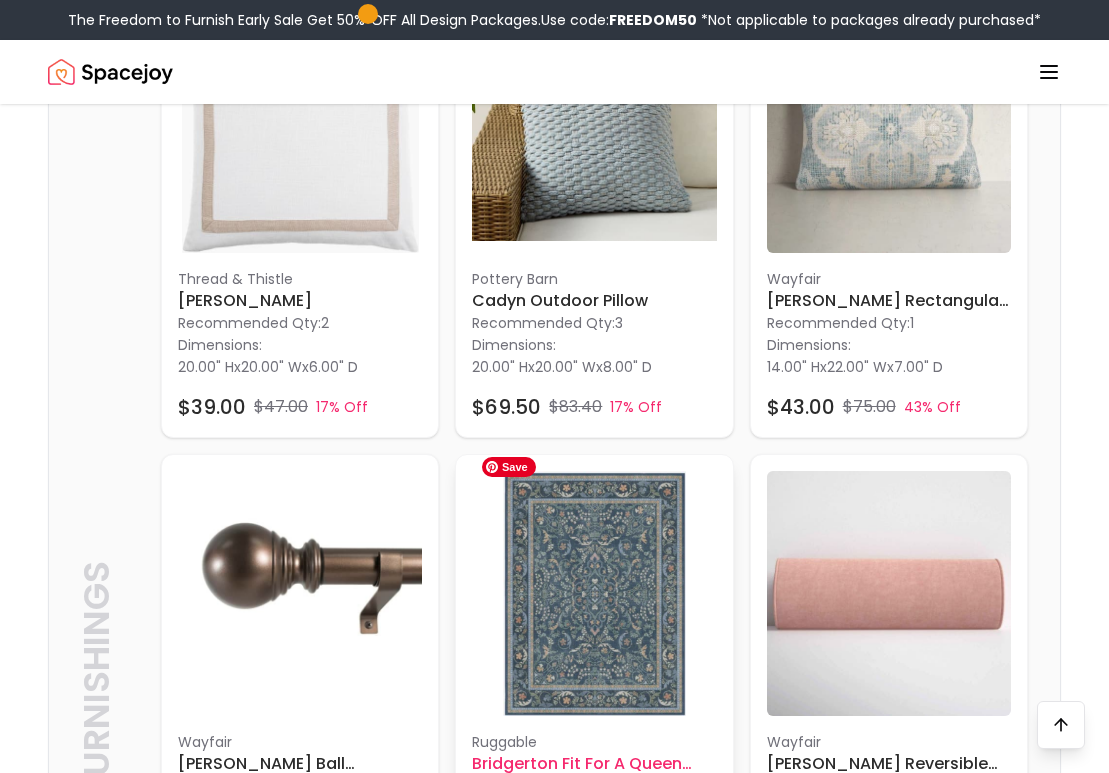 click at bounding box center (594, 593) 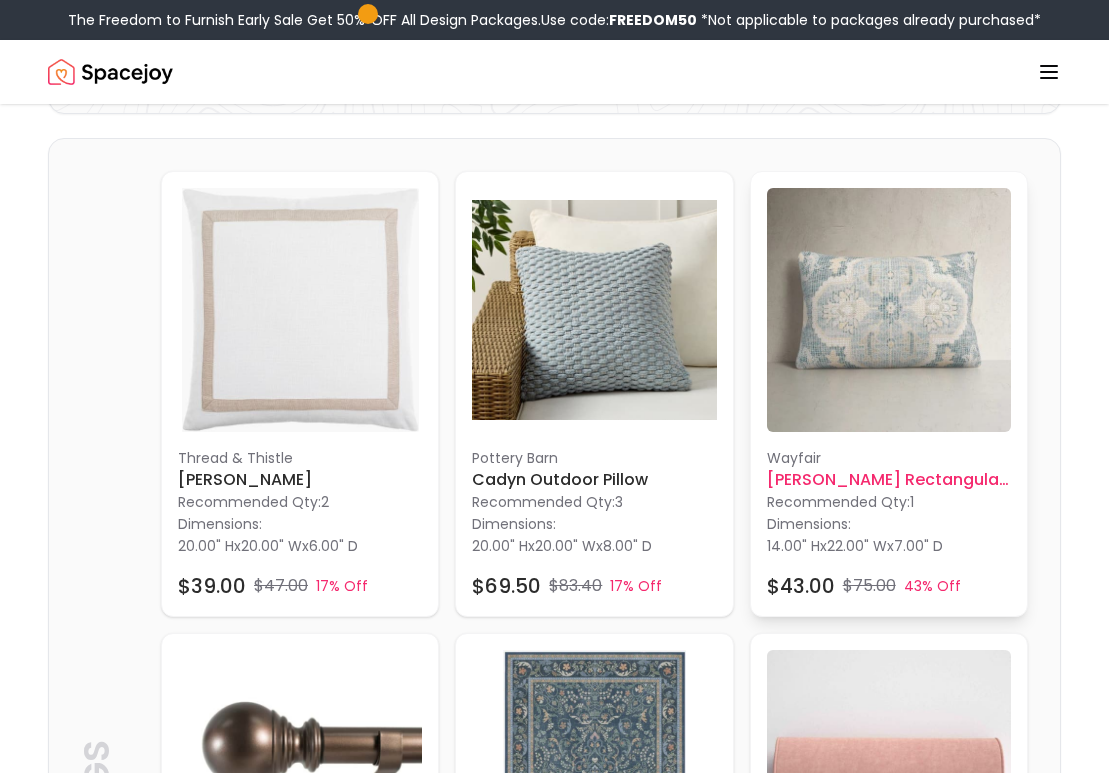scroll, scrollTop: 777, scrollLeft: 0, axis: vertical 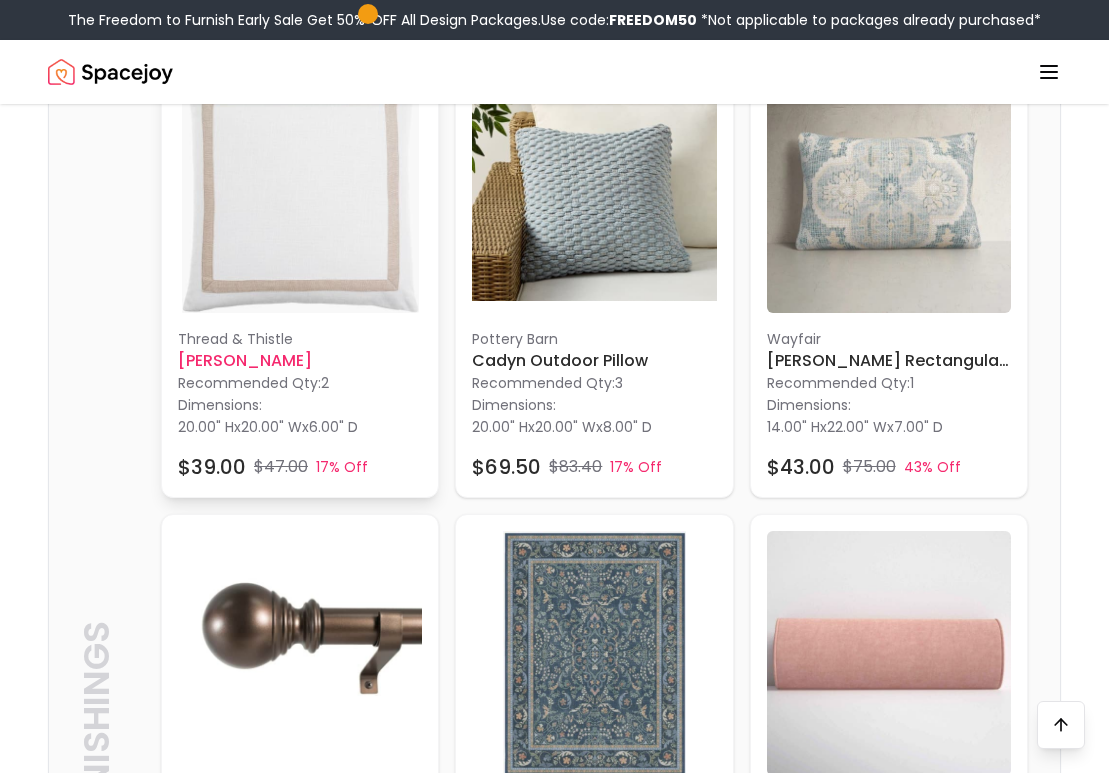 click on "Dimensions:  20.00"   H  x  20.00"   W  x  6.00"   D" at bounding box center [300, 415] 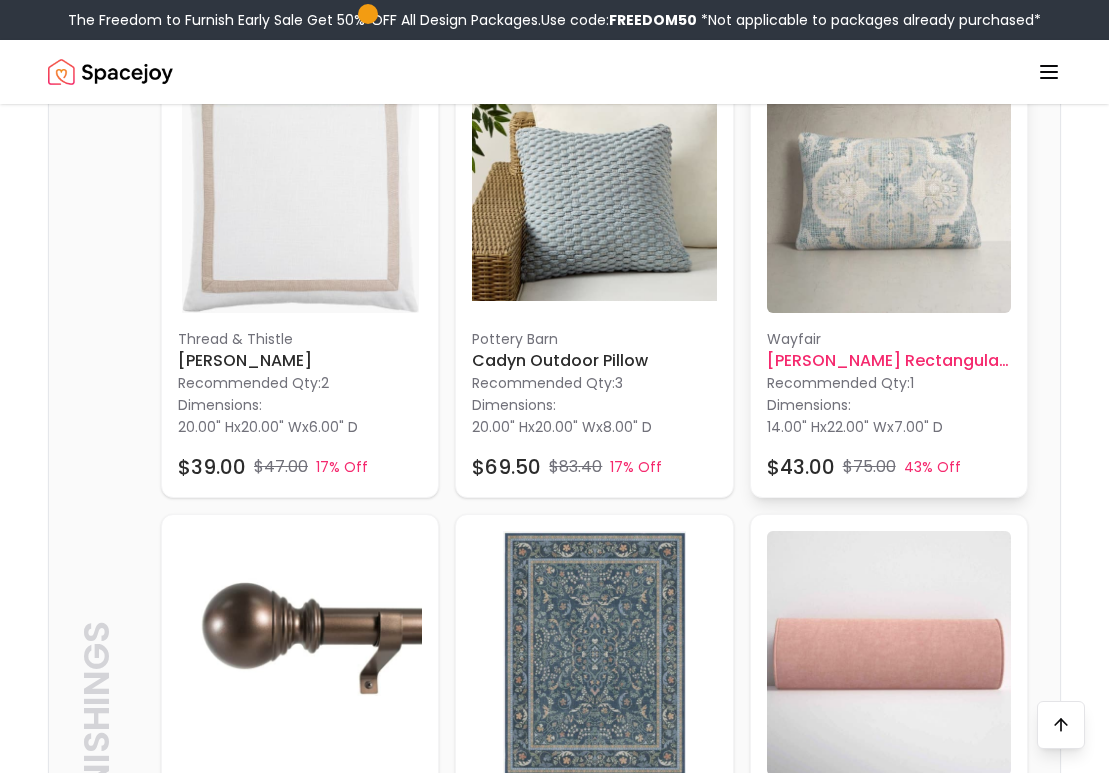 click on "Alain Rectangular Pillow Cover No Inserts-22"x14"" at bounding box center (889, 361) 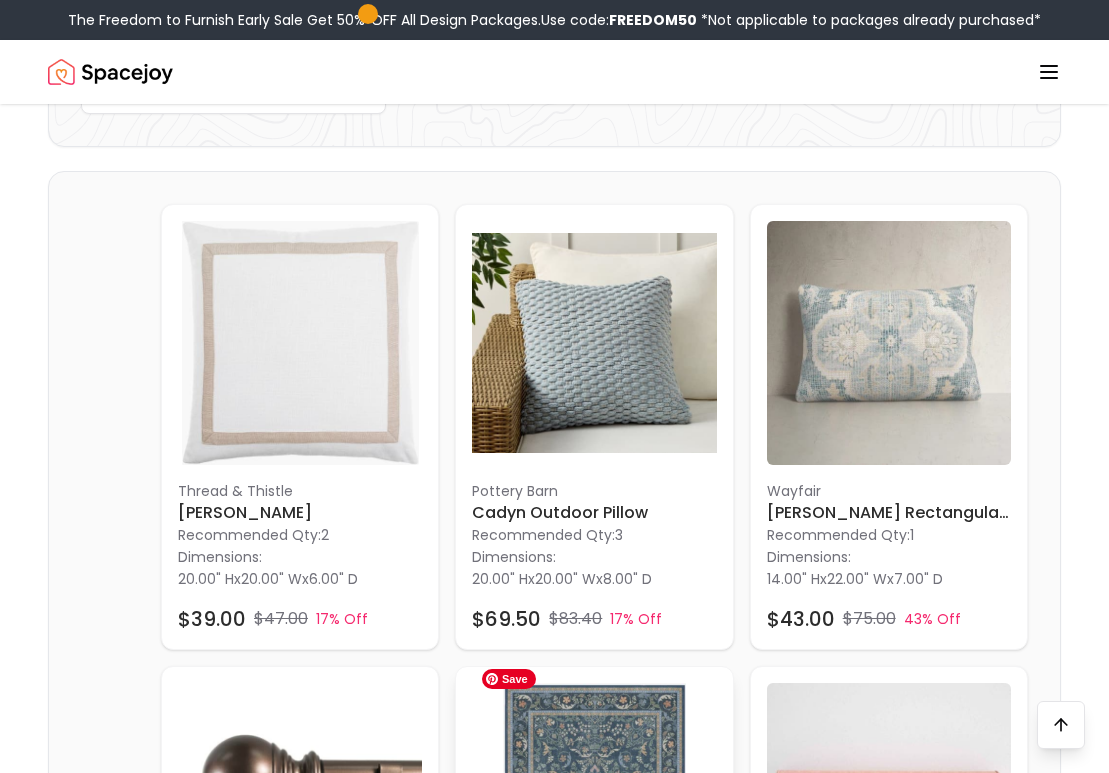 scroll, scrollTop: 635, scrollLeft: 0, axis: vertical 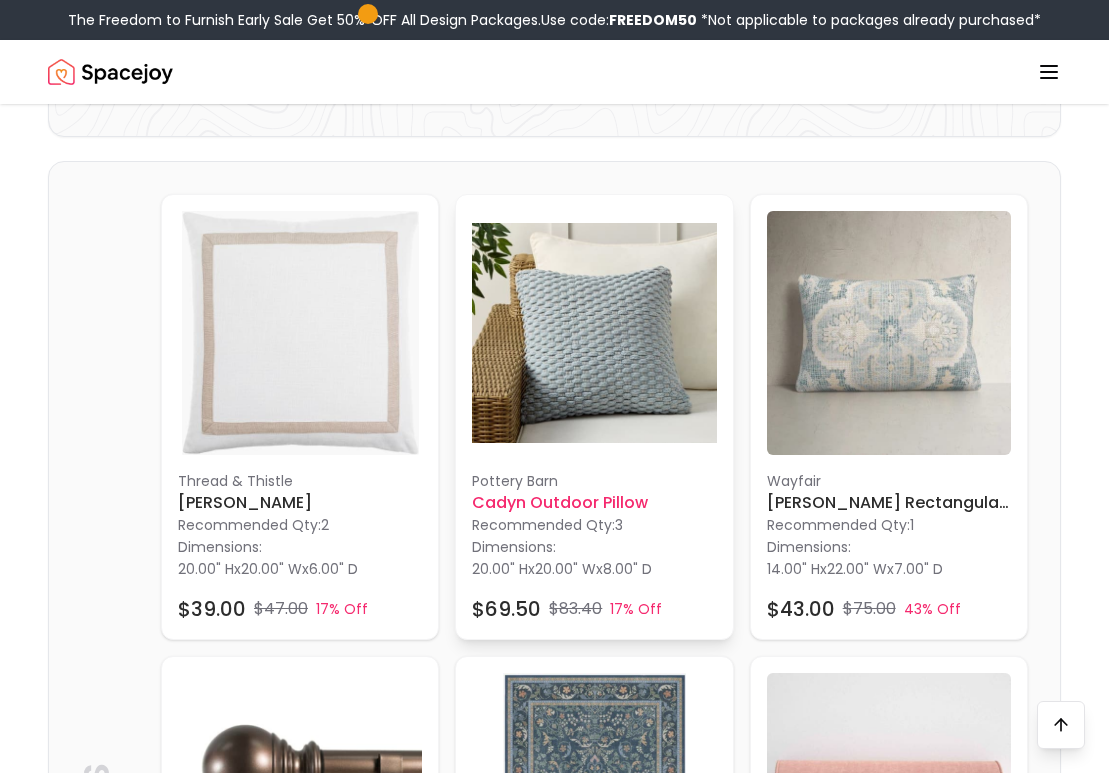 click on "Cadyn Outdoor Pillow" at bounding box center (594, 503) 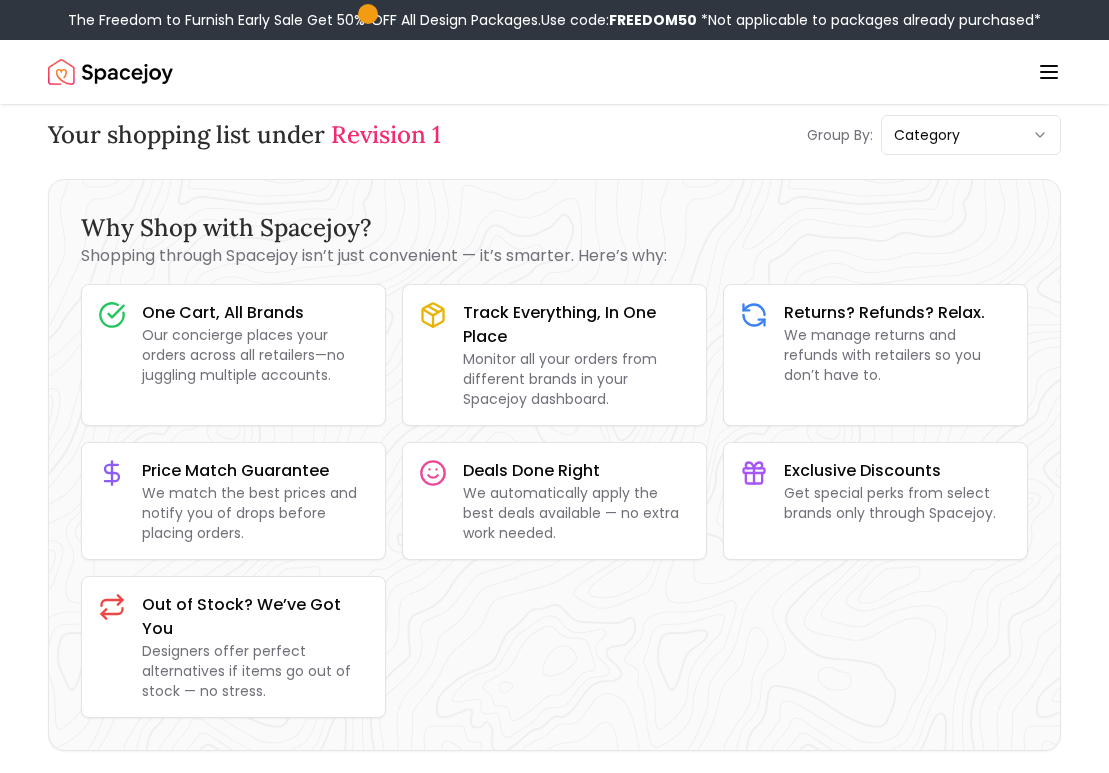 scroll, scrollTop: 0, scrollLeft: 0, axis: both 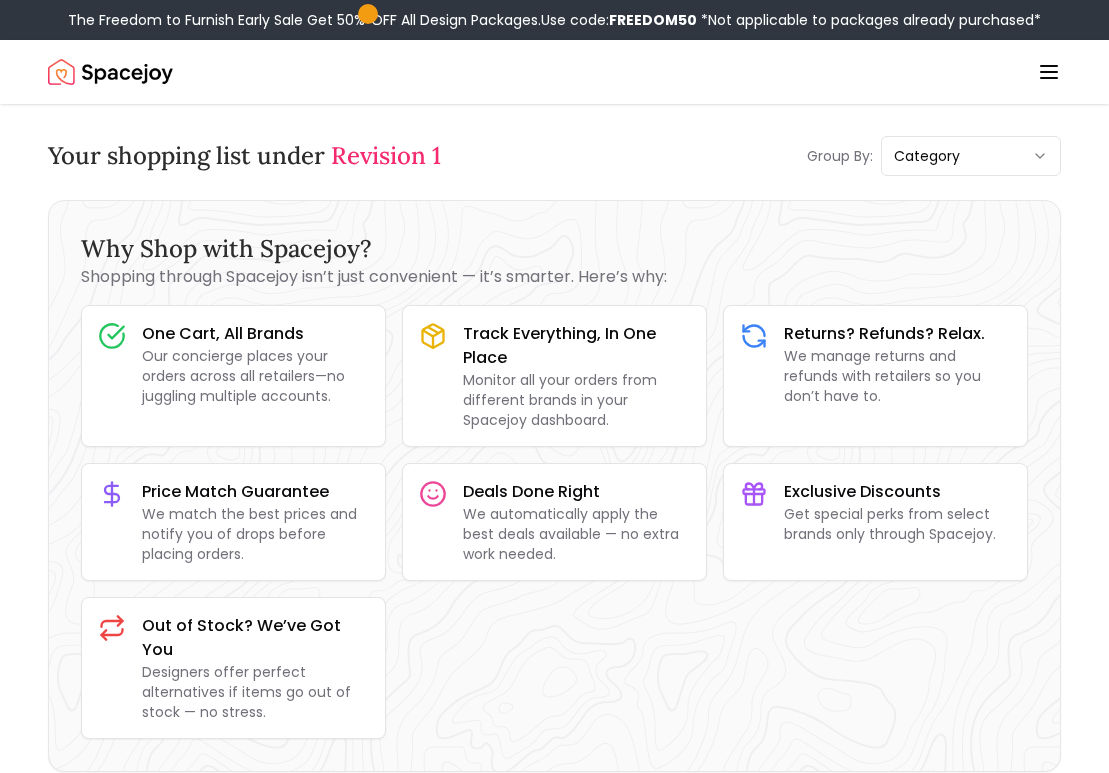 click on "Your shopping list under   Revision 1" at bounding box center [244, 156] 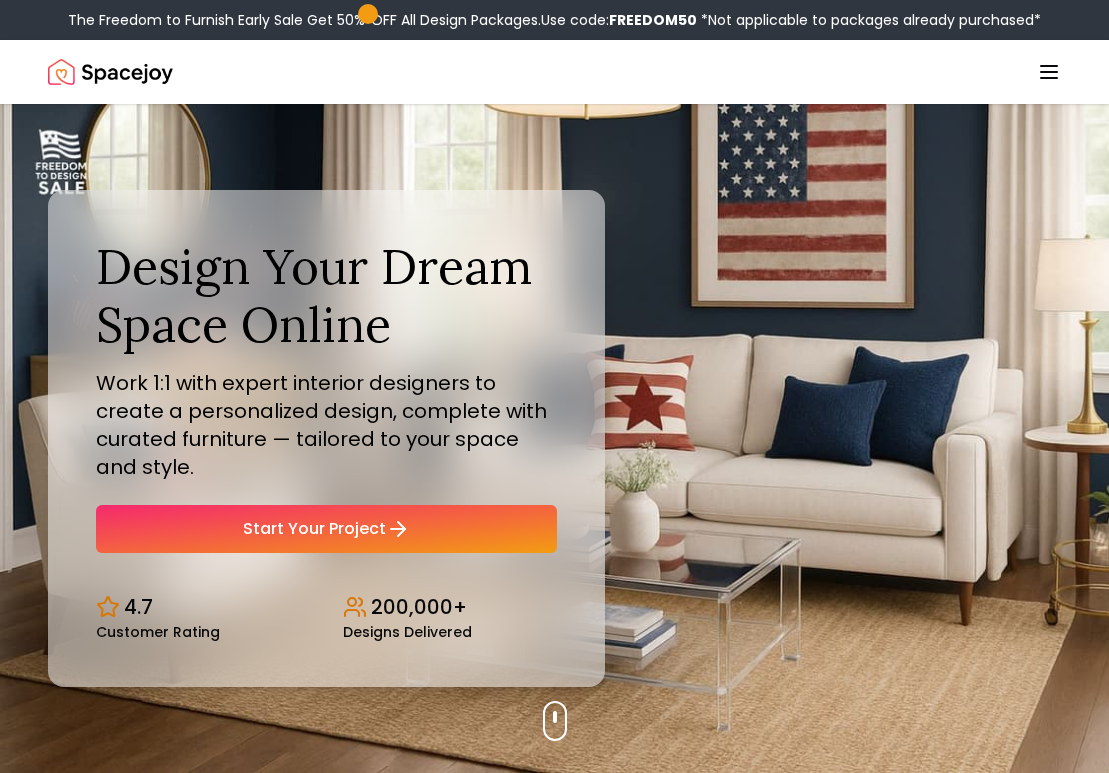 scroll, scrollTop: 0, scrollLeft: 0, axis: both 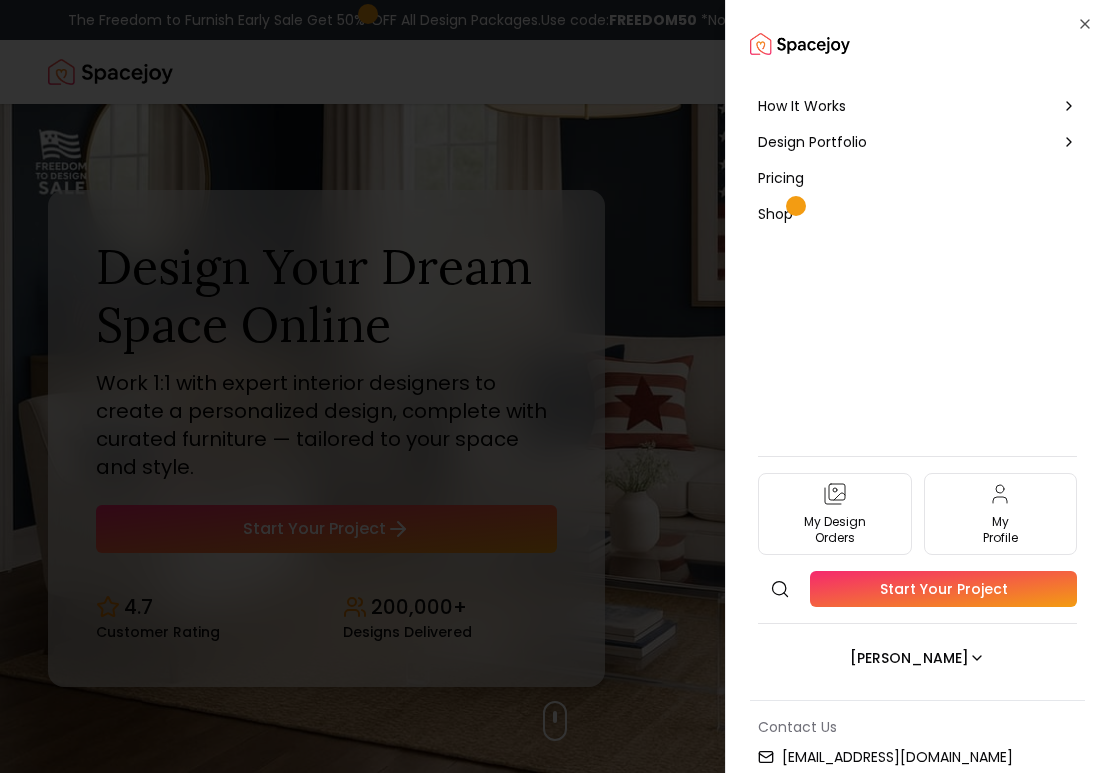 click on "Design Portfolio" at bounding box center [812, 142] 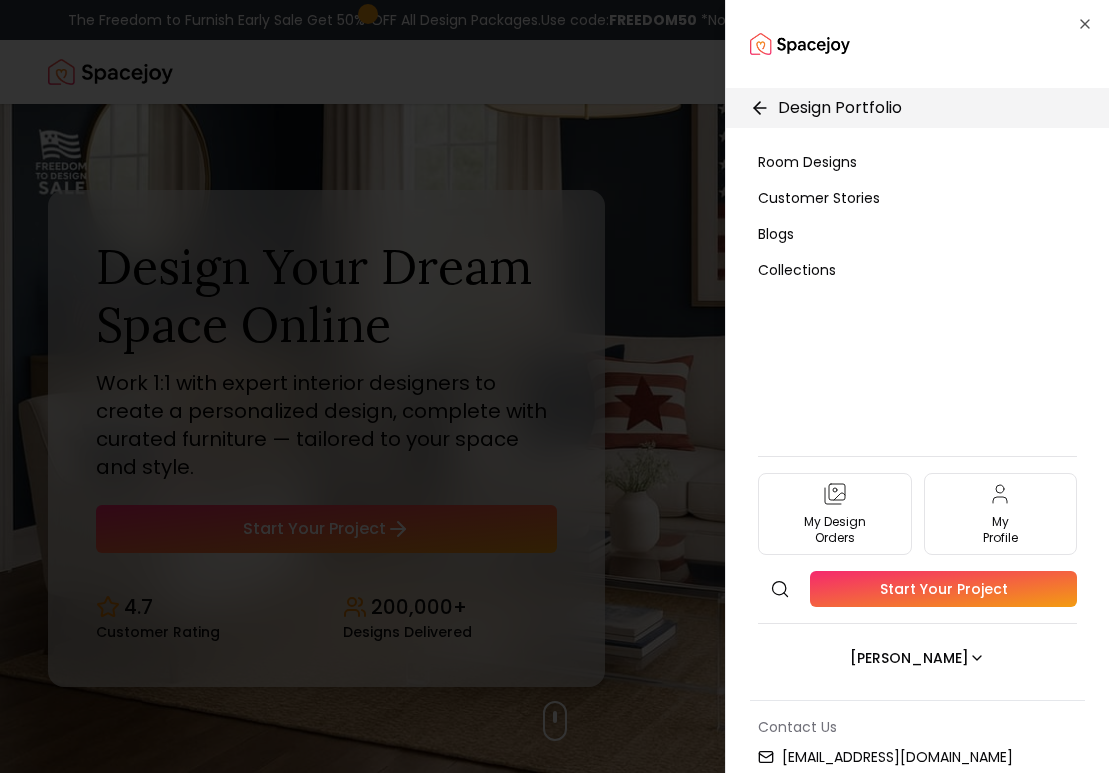 click on "Room Designs" at bounding box center (807, 162) 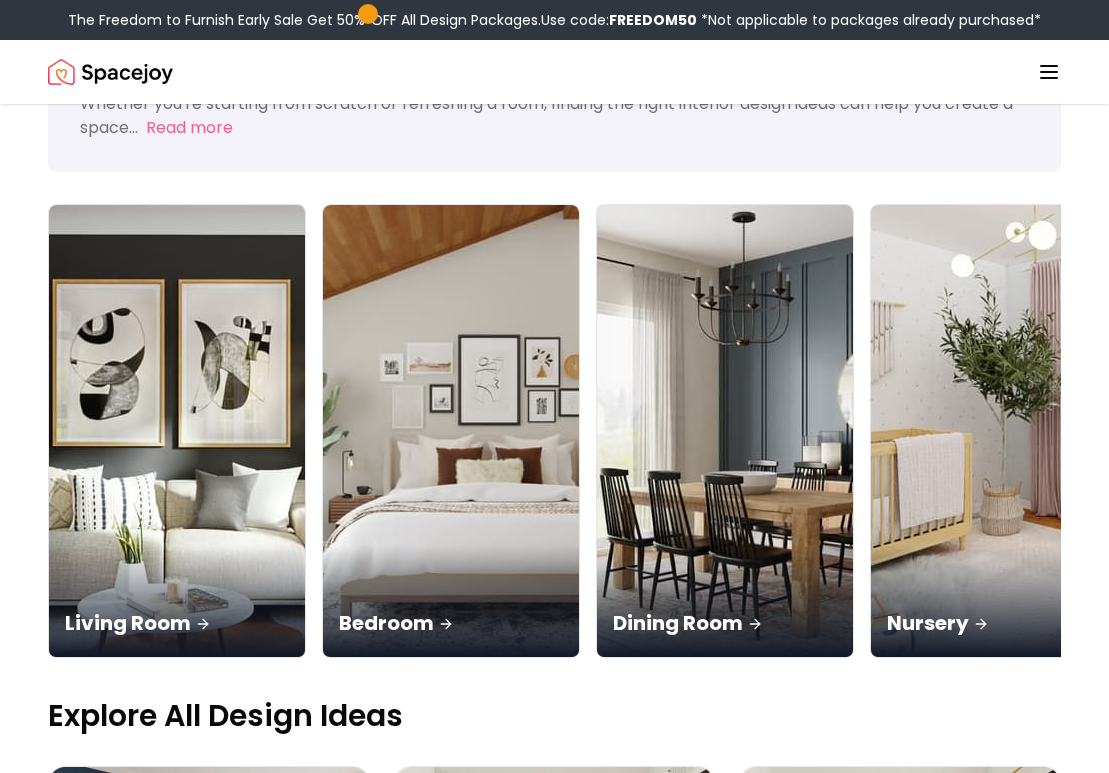 scroll, scrollTop: 0, scrollLeft: 0, axis: both 